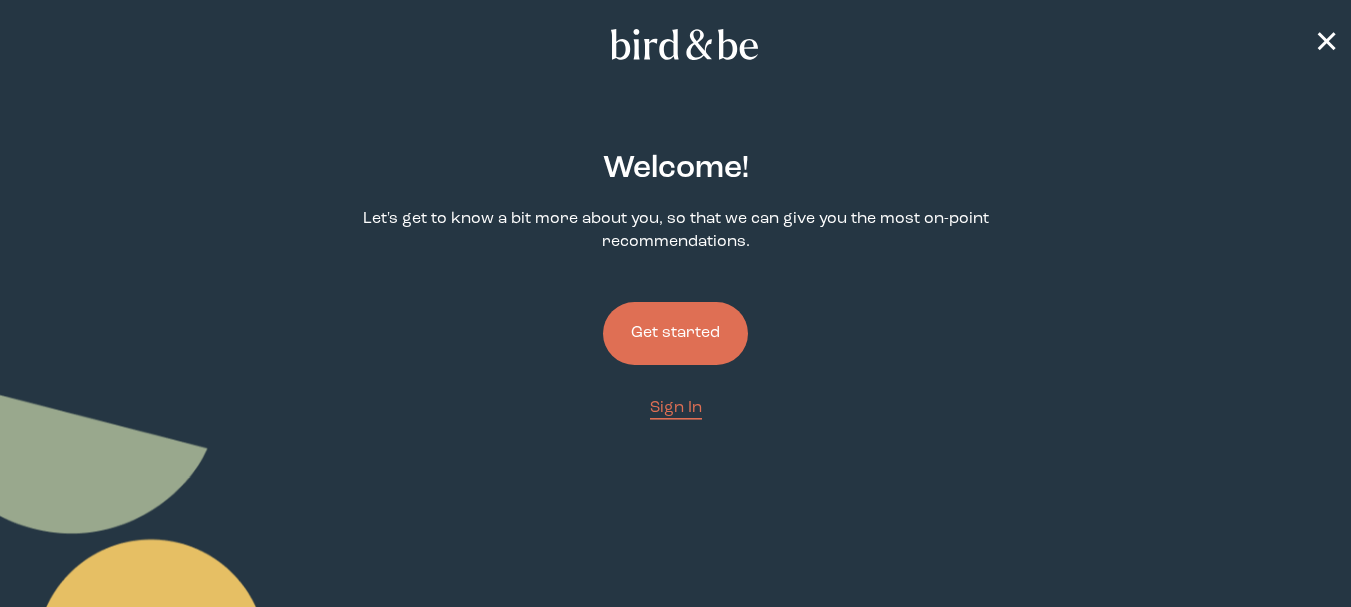 scroll, scrollTop: 0, scrollLeft: 0, axis: both 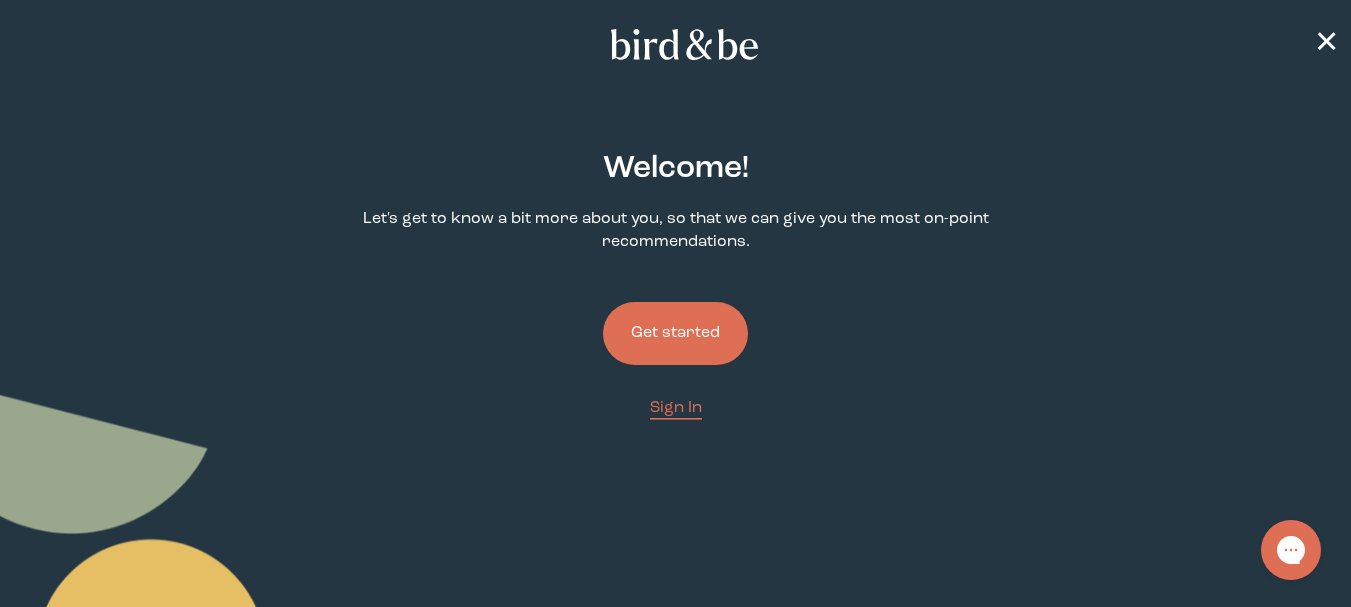 click on "Get started" at bounding box center [675, 333] 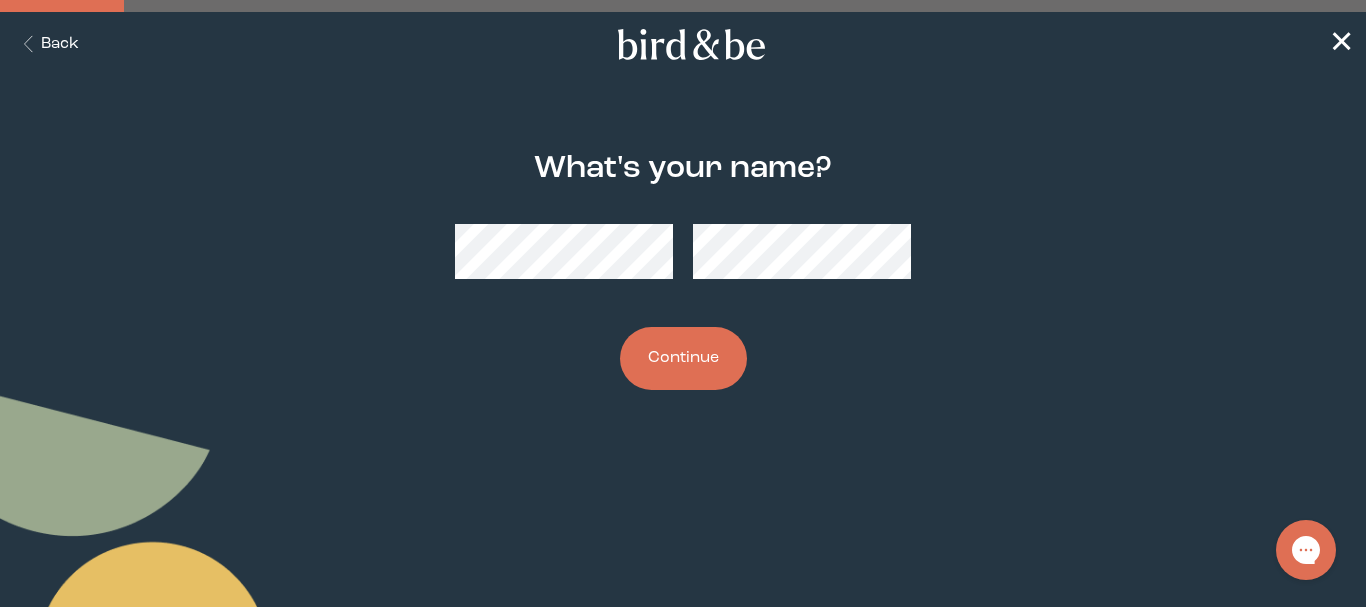 click on "Continue" at bounding box center [683, 358] 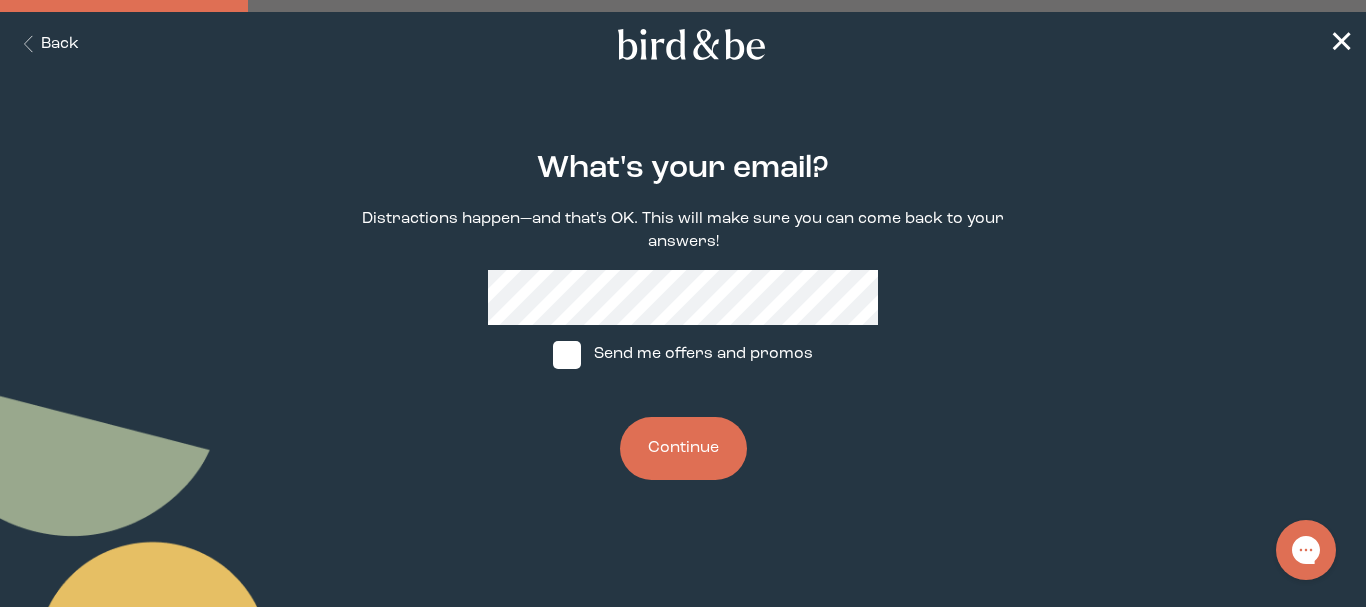click on "Continue" at bounding box center [683, 448] 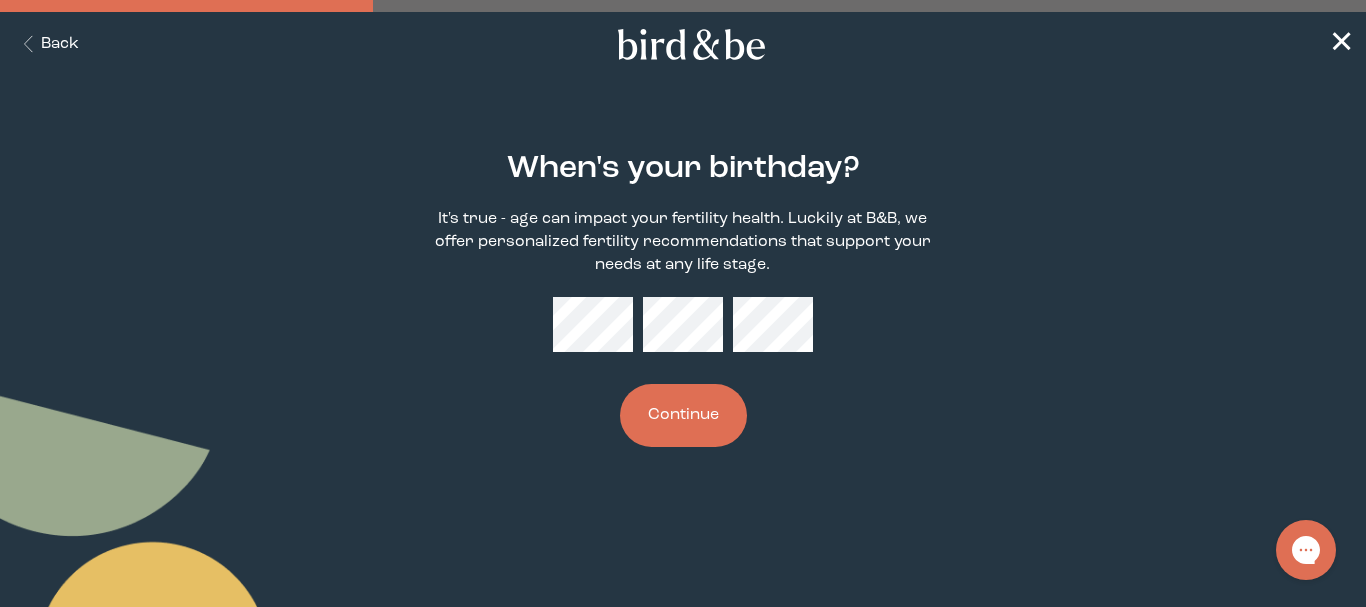 click on "Continue" at bounding box center [683, 415] 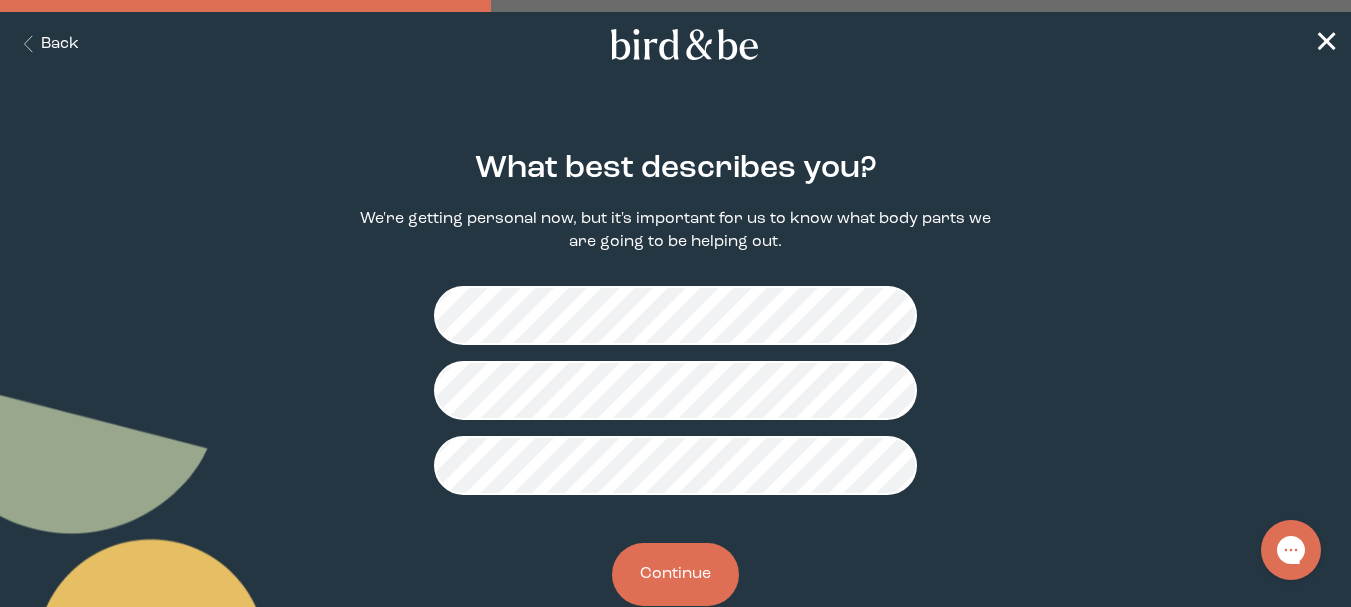 click on "Continue" at bounding box center [675, 574] 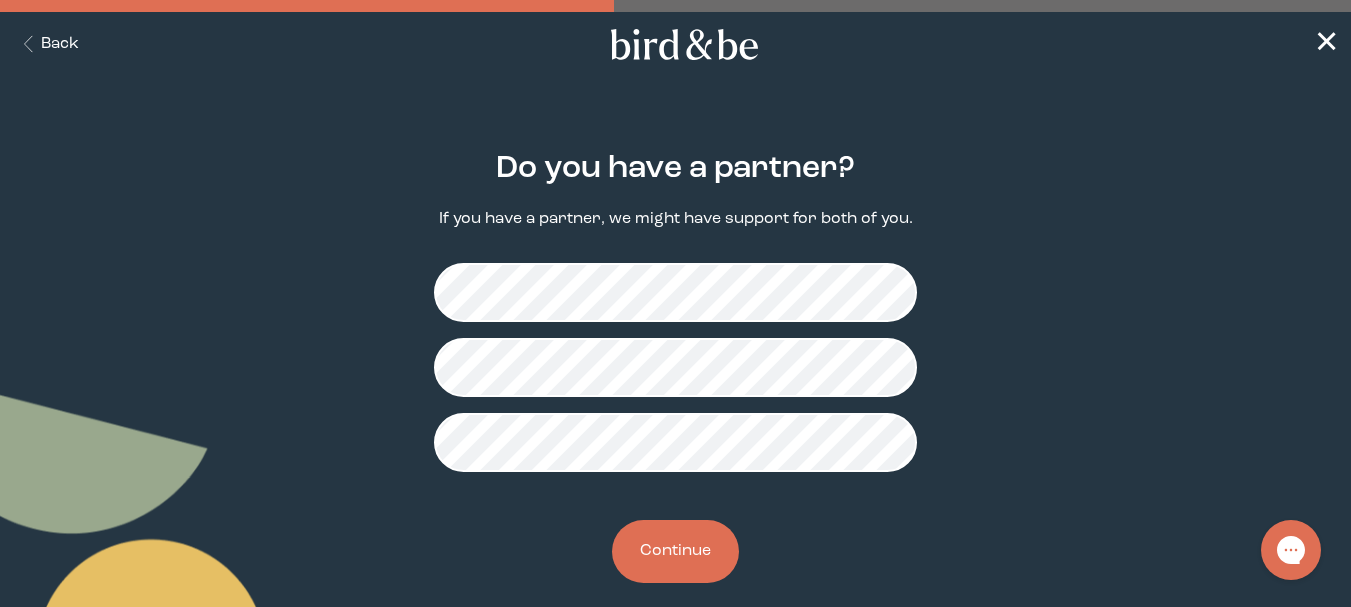 drag, startPoint x: 698, startPoint y: 563, endPoint x: 873, endPoint y: 520, distance: 180.20544 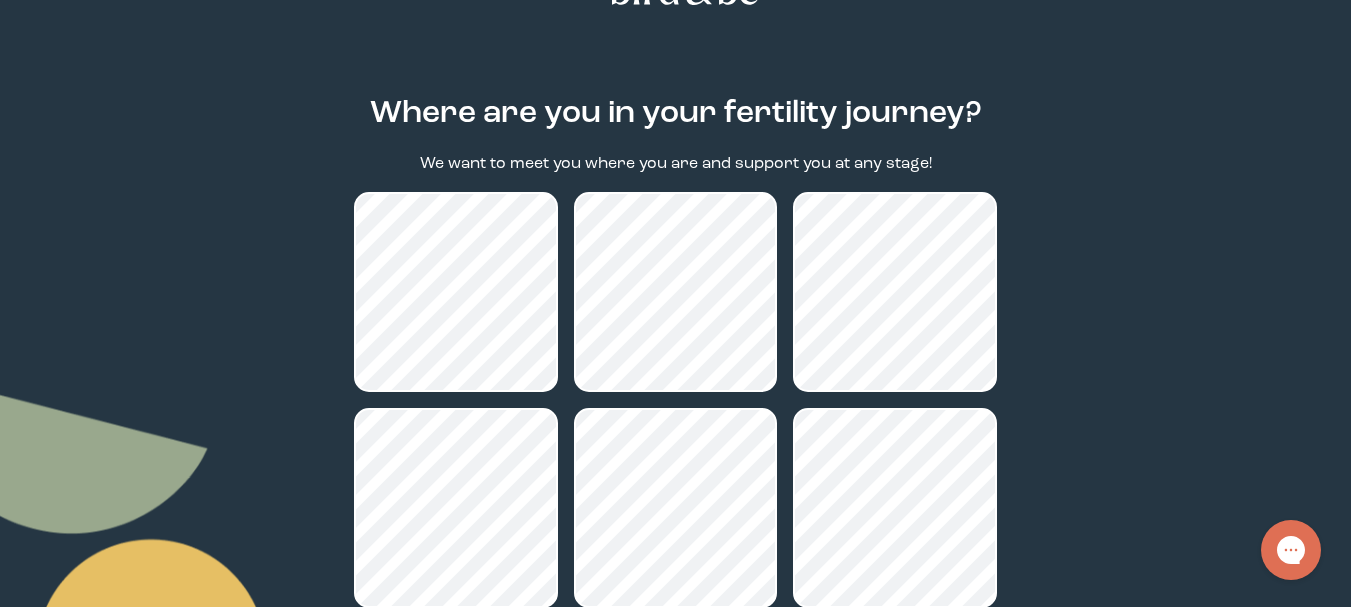 scroll, scrollTop: 100, scrollLeft: 0, axis: vertical 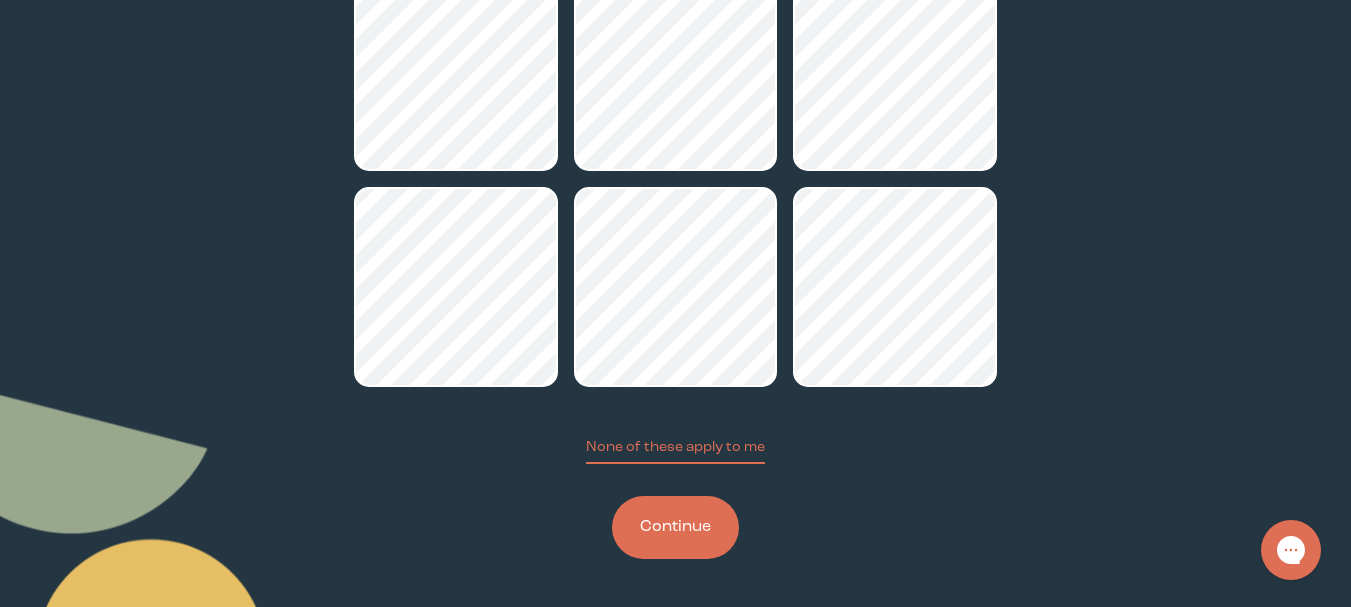 click on "Continue" at bounding box center (675, 527) 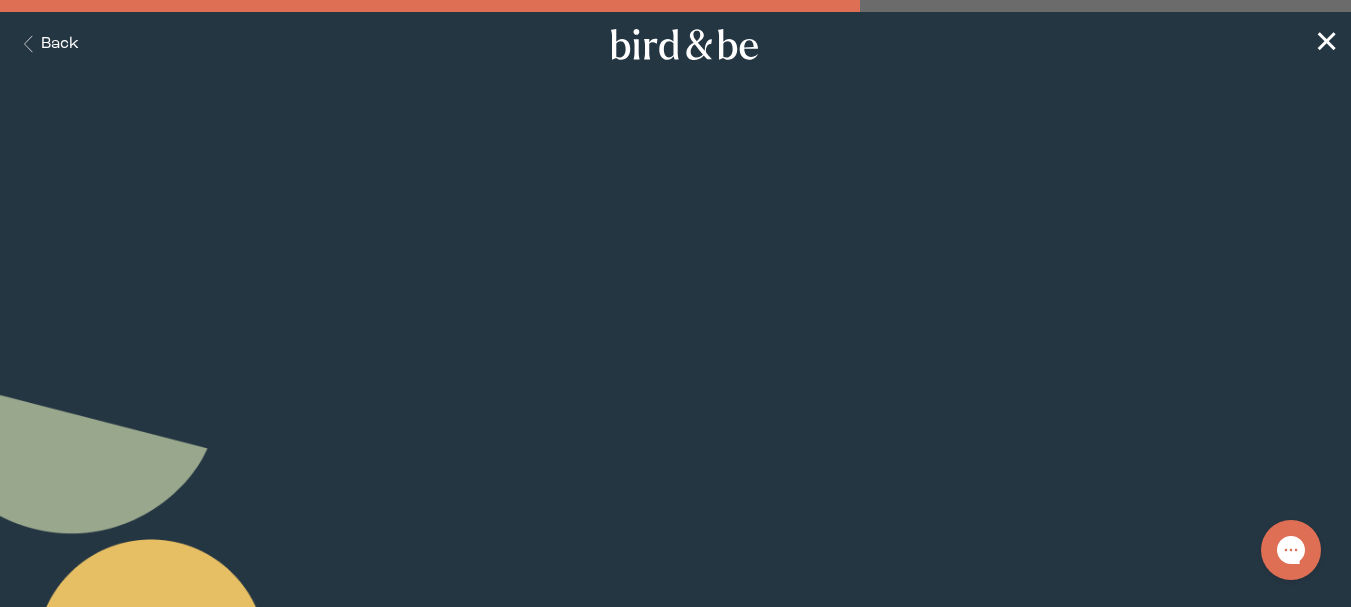 scroll, scrollTop: 0, scrollLeft: 0, axis: both 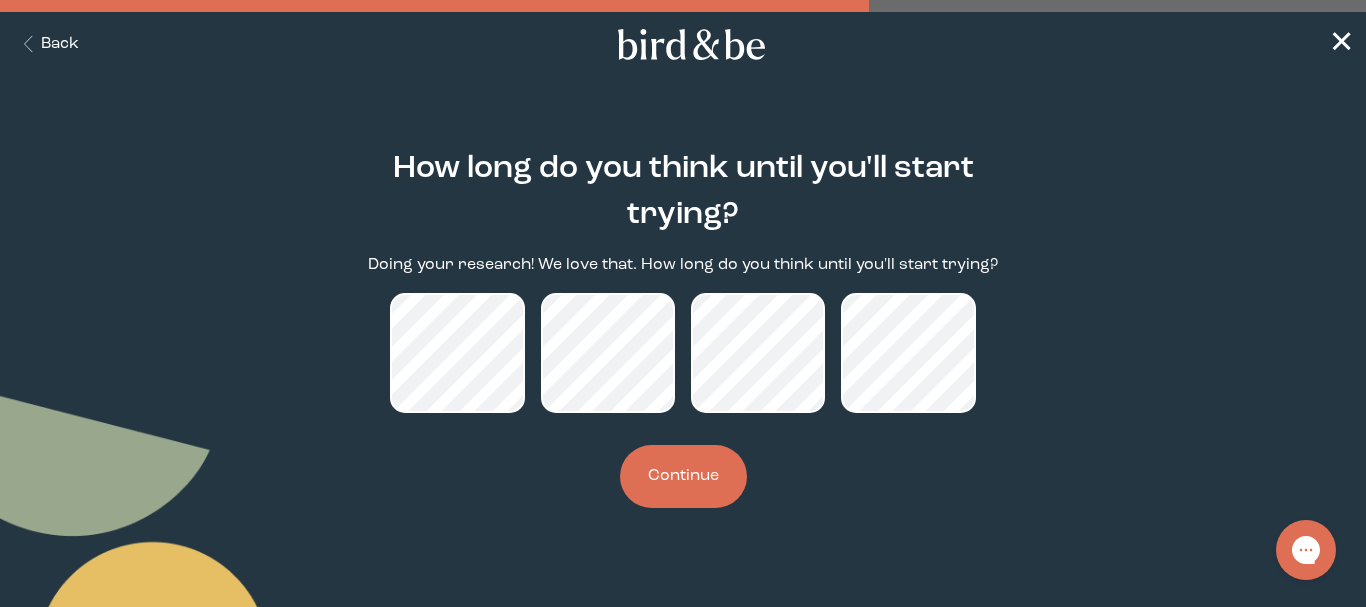 drag, startPoint x: 698, startPoint y: 470, endPoint x: 717, endPoint y: 464, distance: 19.924858 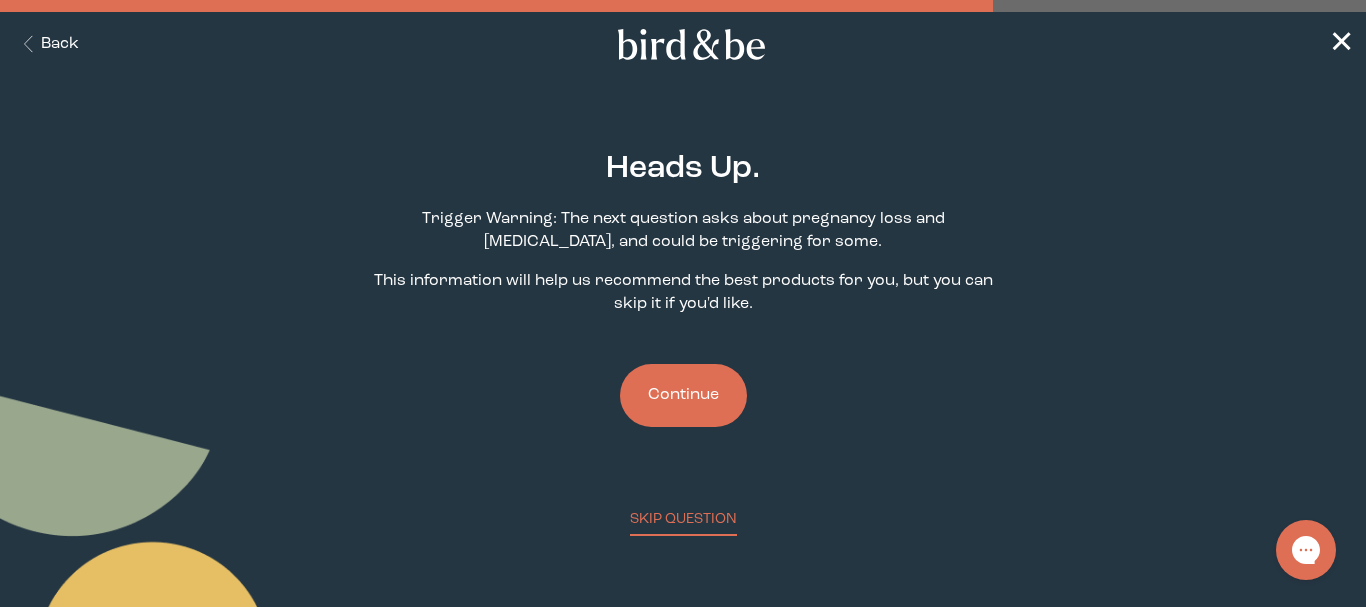 click on "Continue" at bounding box center [683, 395] 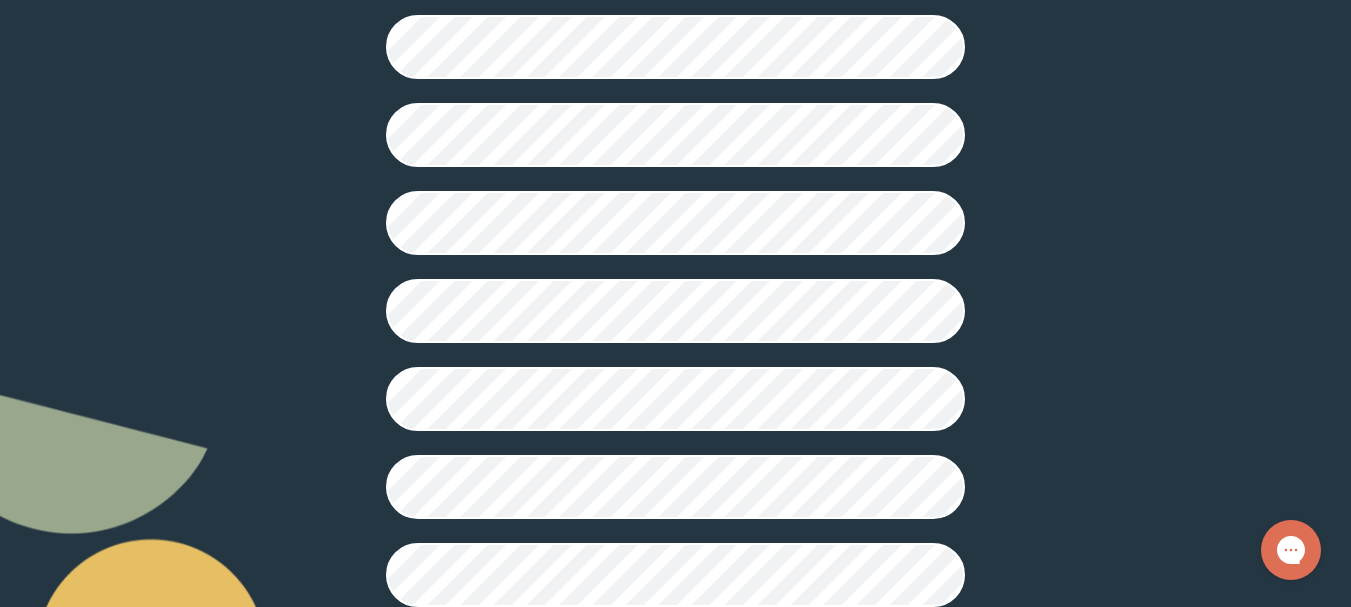 scroll, scrollTop: 600, scrollLeft: 0, axis: vertical 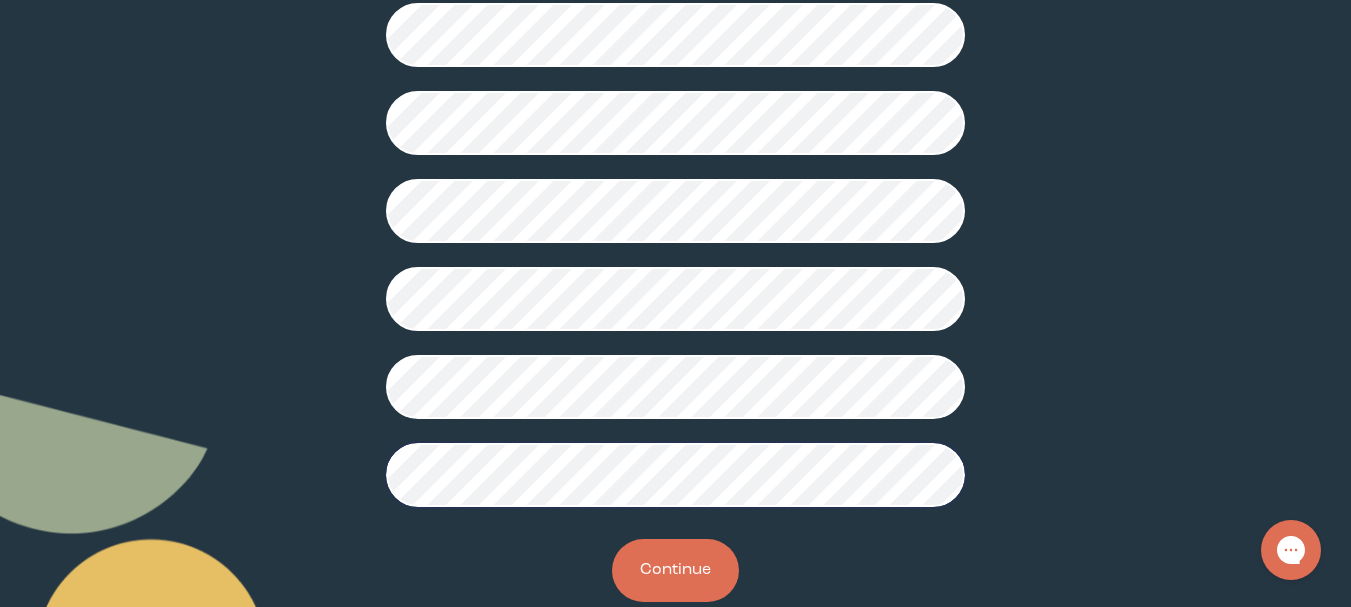 click on "Continue" at bounding box center [675, 570] 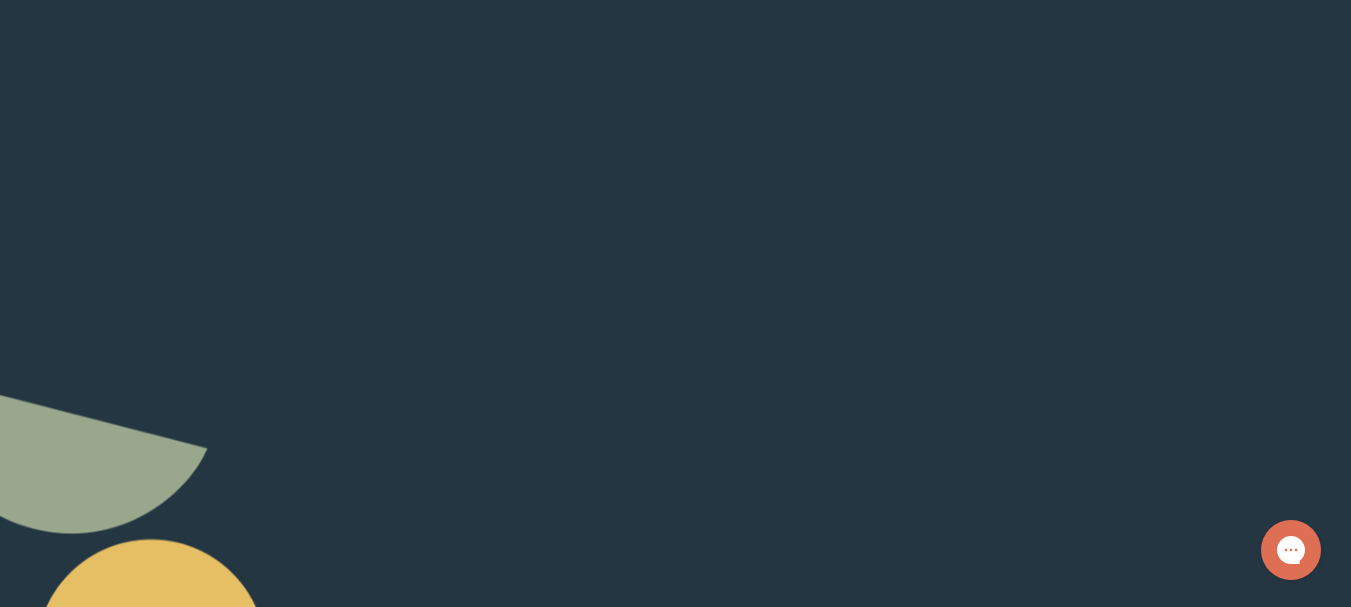 scroll, scrollTop: 0, scrollLeft: 0, axis: both 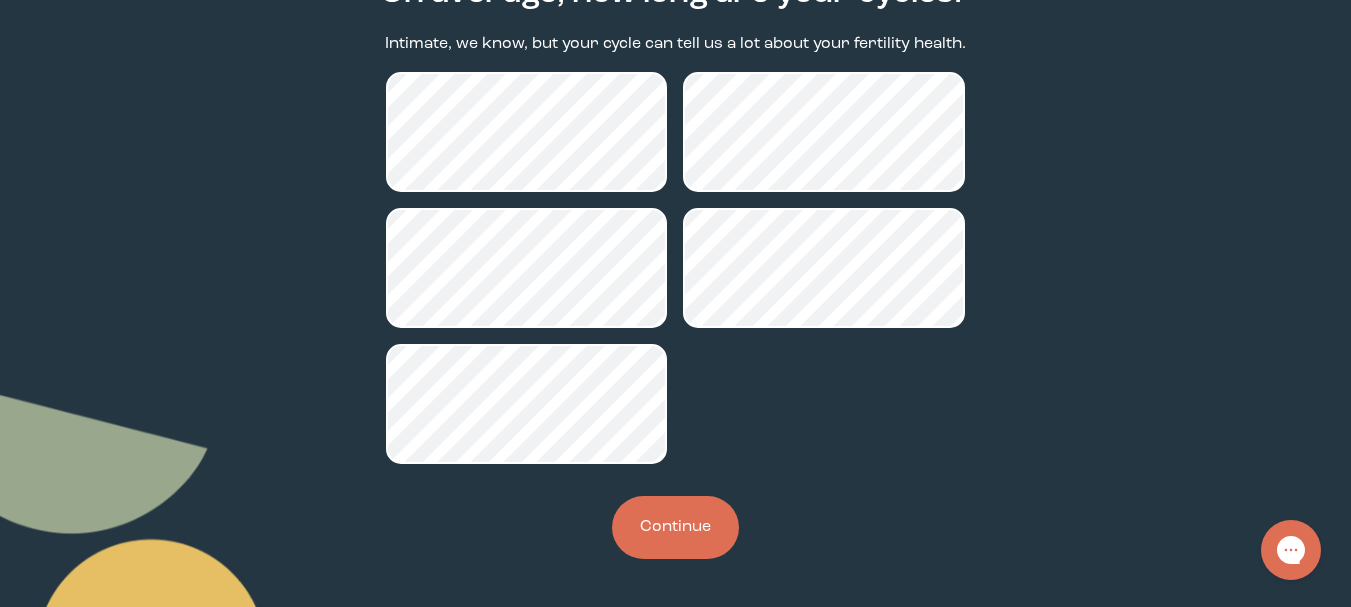 click on "Continue" at bounding box center [675, 527] 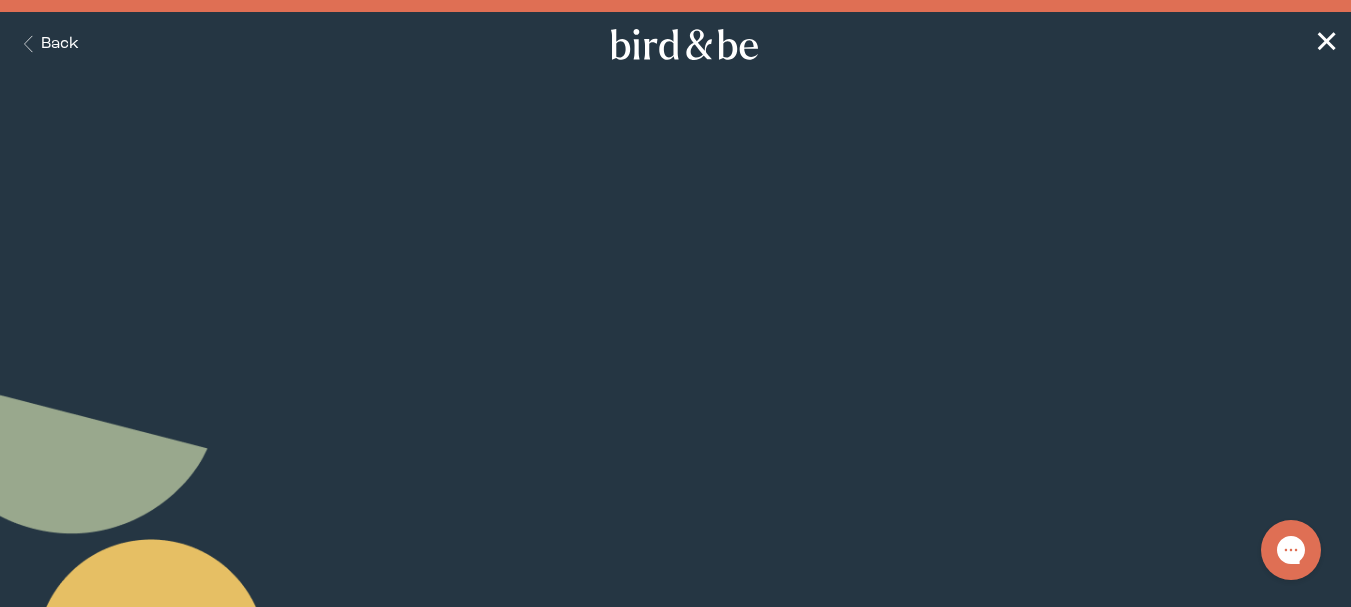 scroll, scrollTop: 0, scrollLeft: 0, axis: both 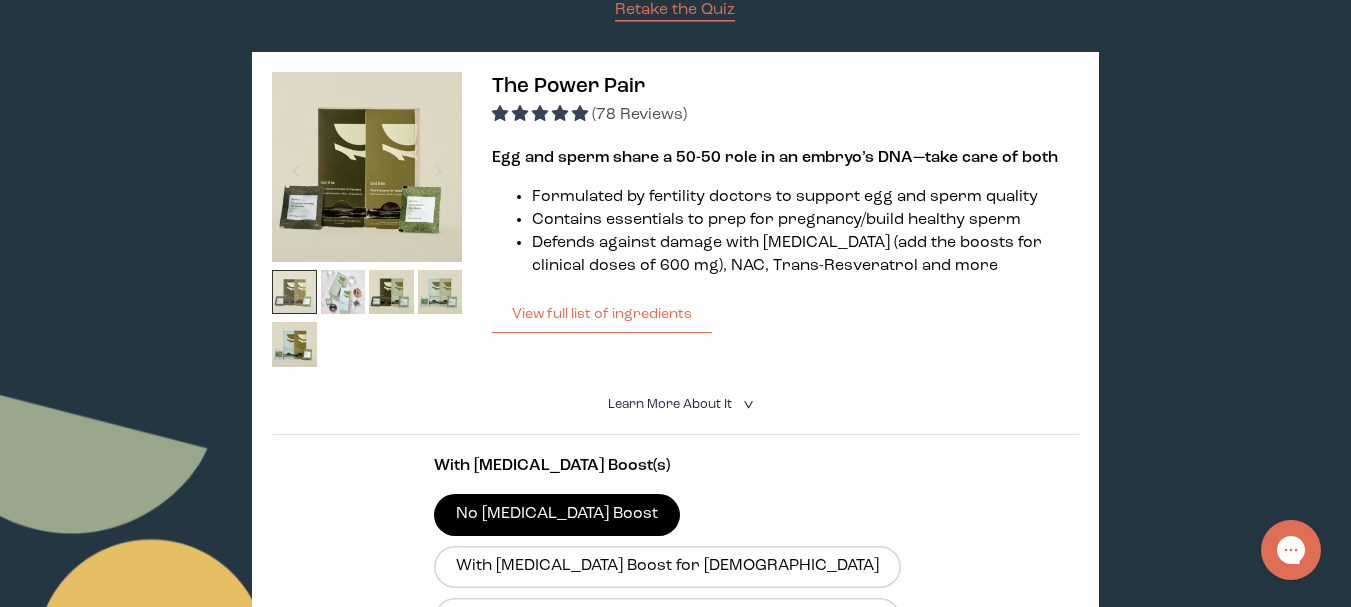 click at bounding box center (294, 292) 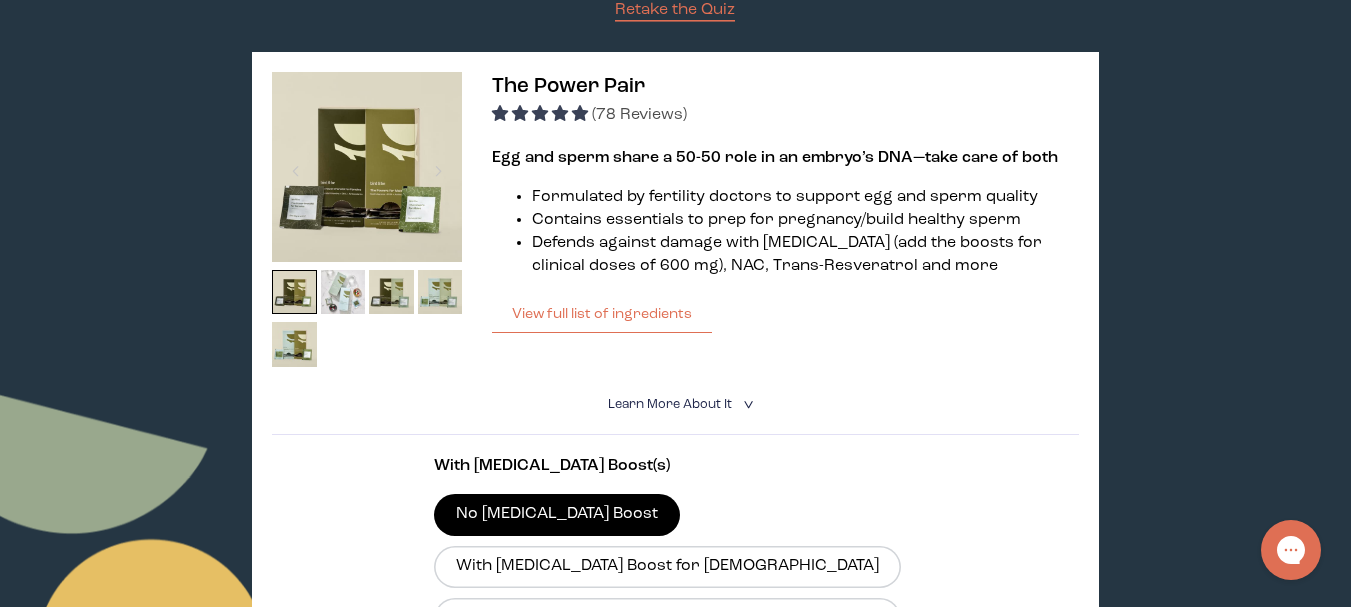 click at bounding box center (367, 167) 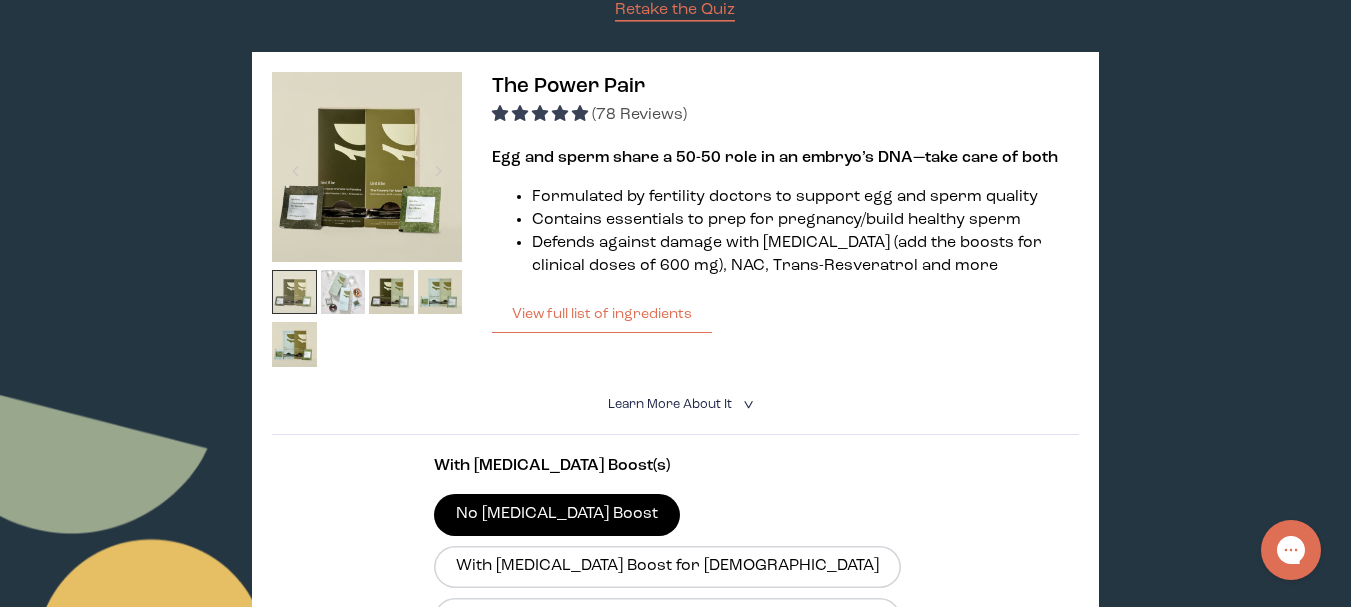 click at bounding box center [294, 292] 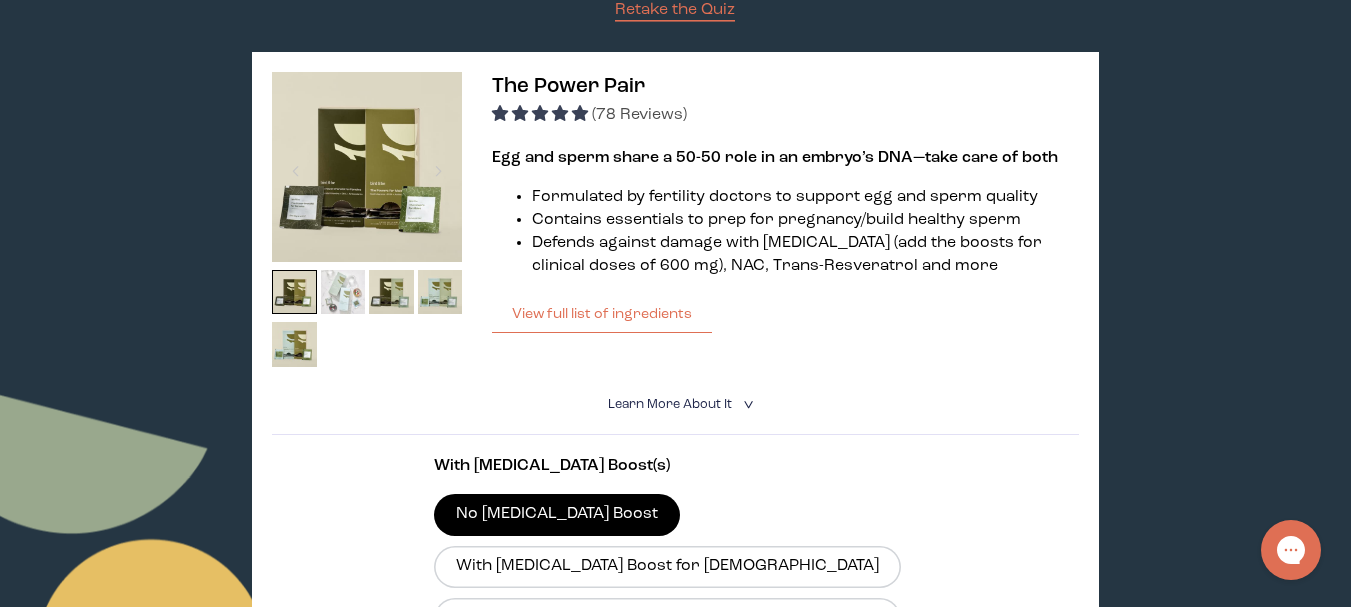click at bounding box center (343, 292) 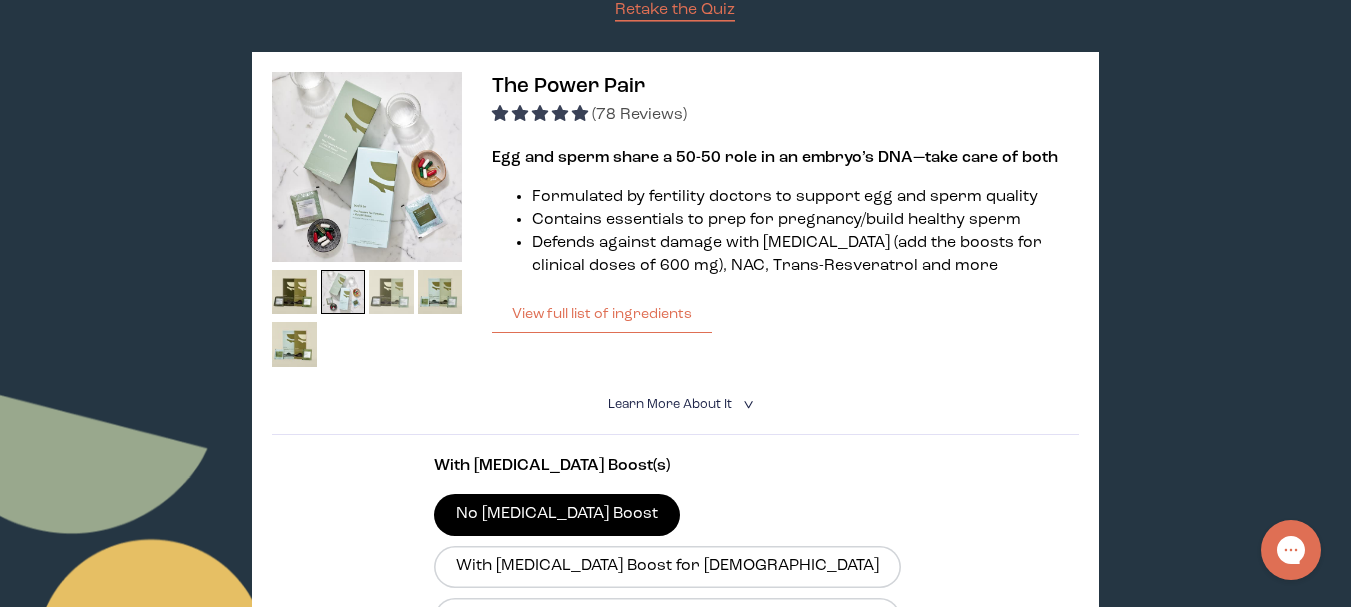 click at bounding box center (391, 292) 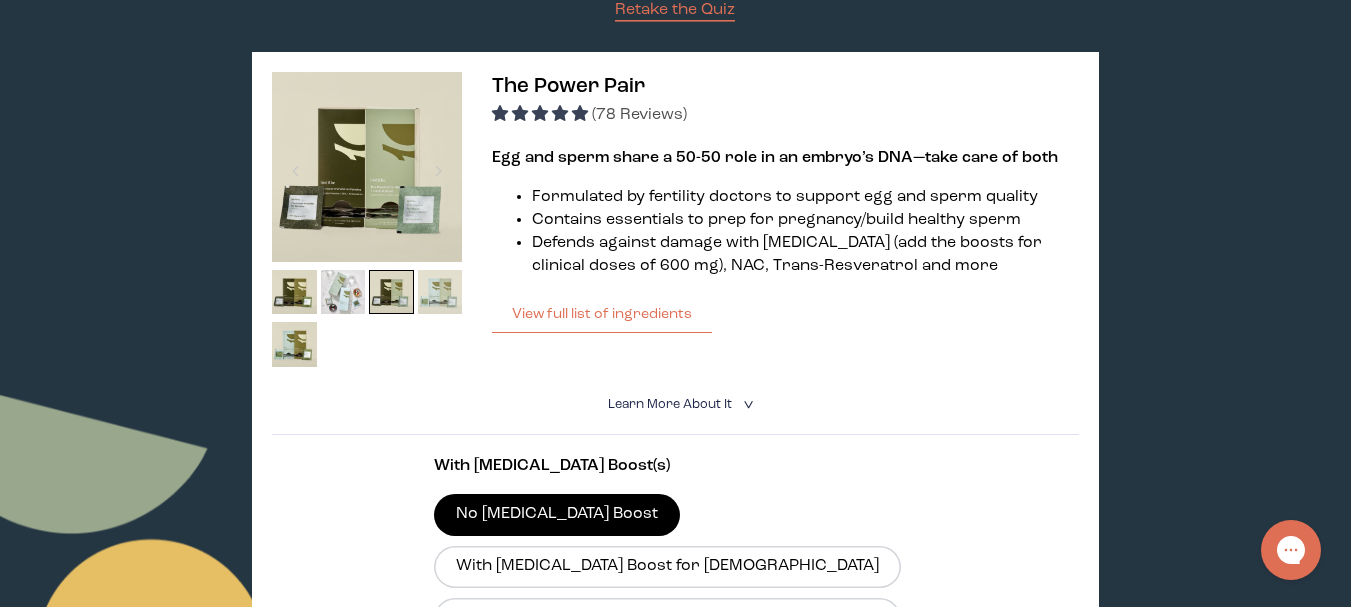 click at bounding box center [440, 292] 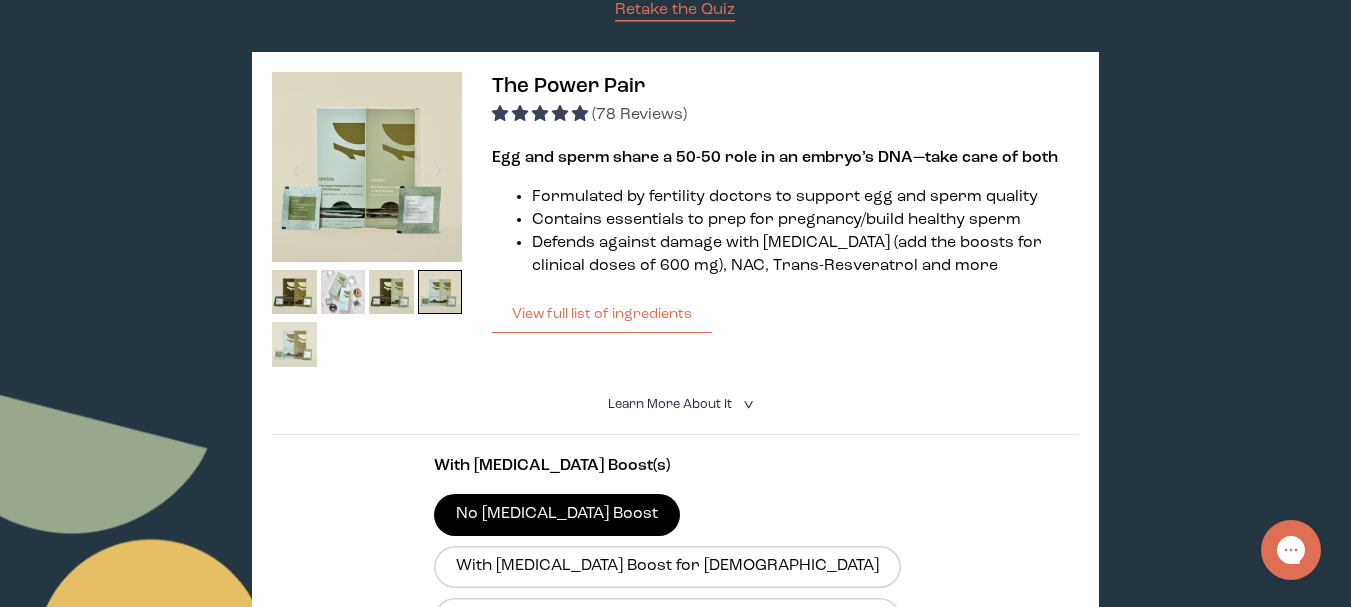 drag, startPoint x: 282, startPoint y: 340, endPoint x: 300, endPoint y: 340, distance: 18 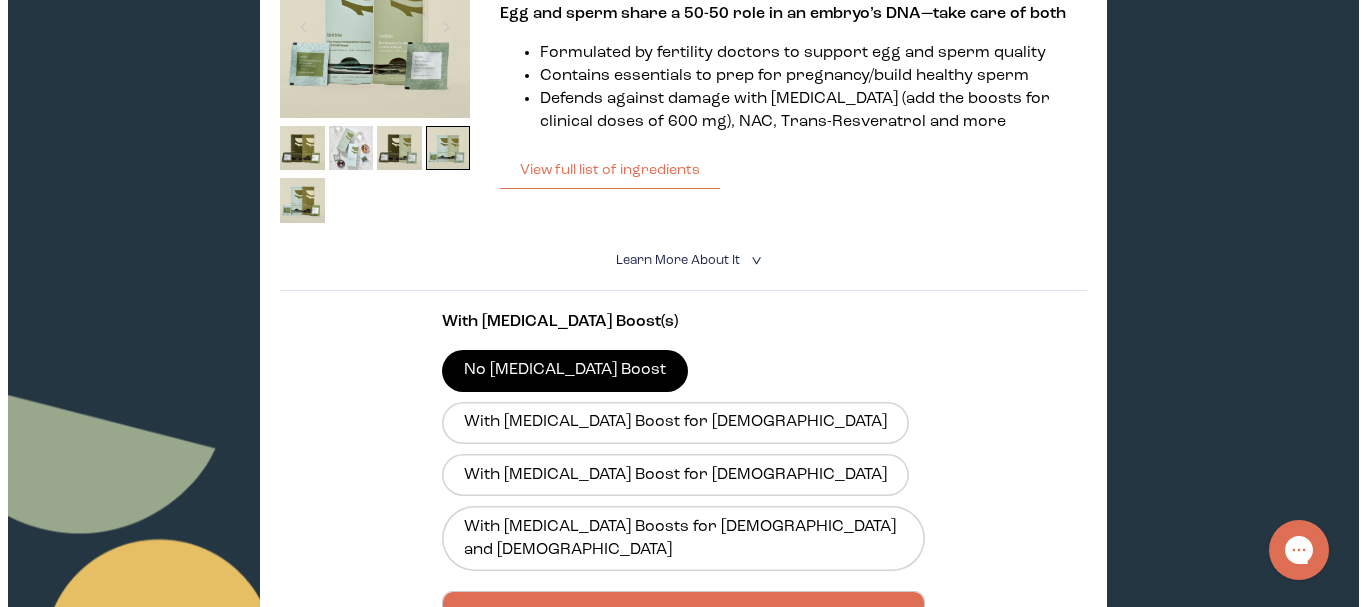 scroll, scrollTop: 400, scrollLeft: 0, axis: vertical 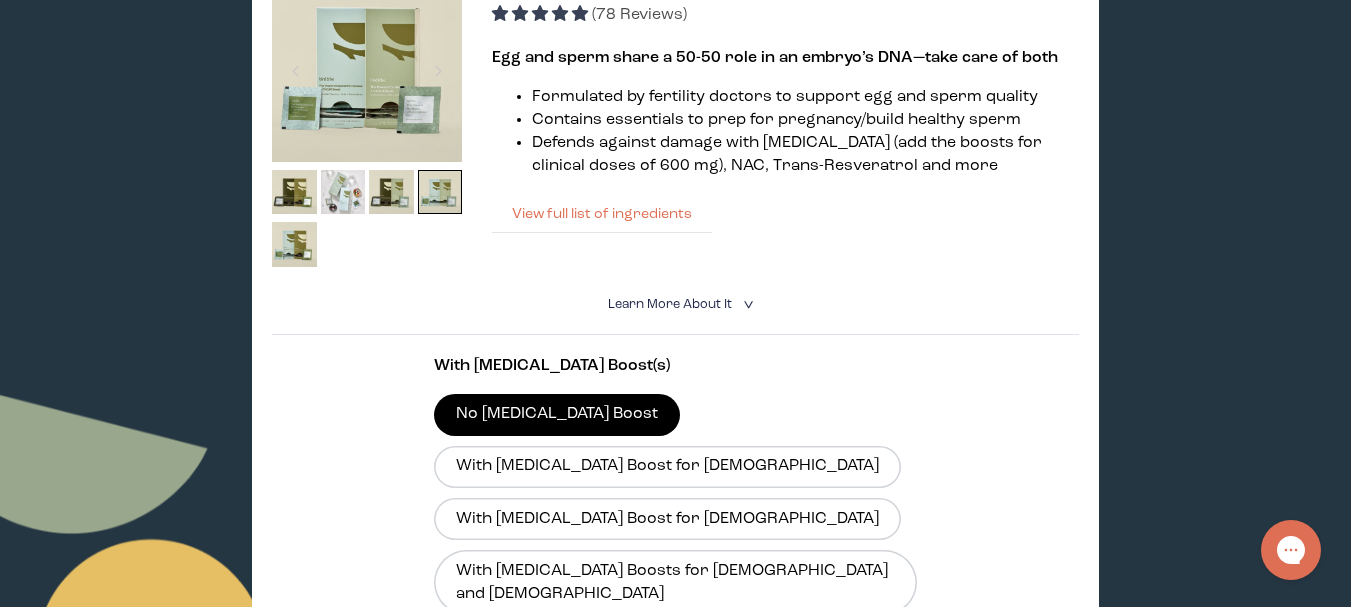 click on "View full list of ingredients" at bounding box center [602, 214] 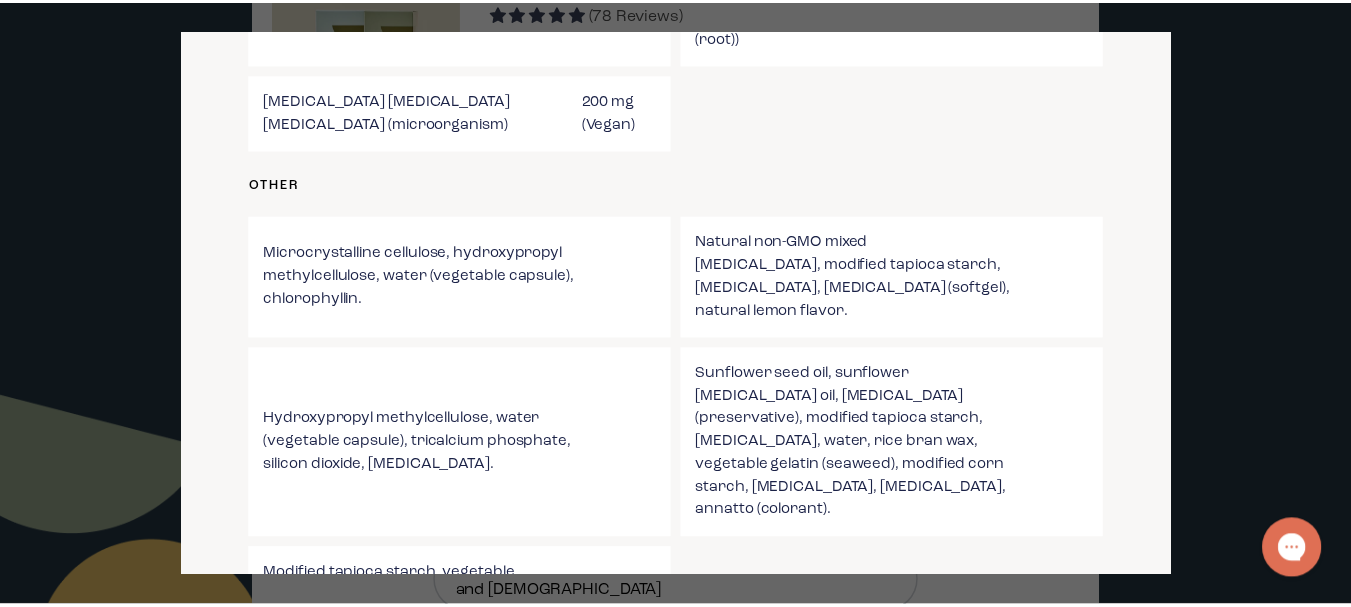 scroll, scrollTop: 3951, scrollLeft: 0, axis: vertical 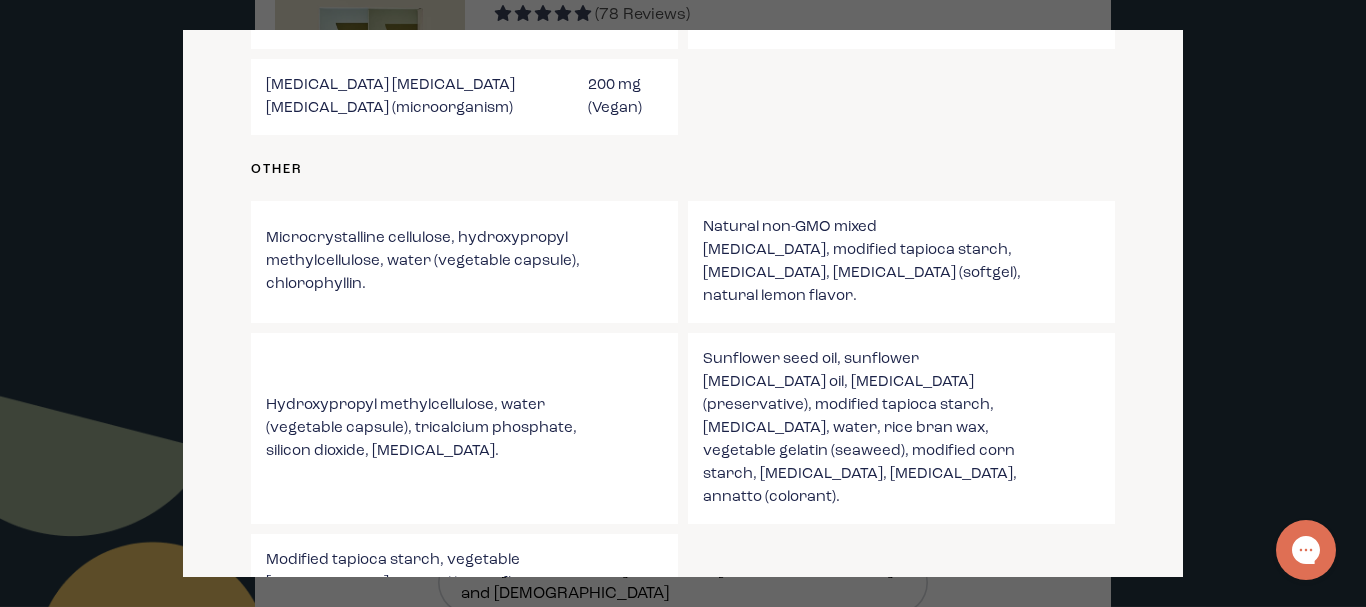 click at bounding box center (683, 303) 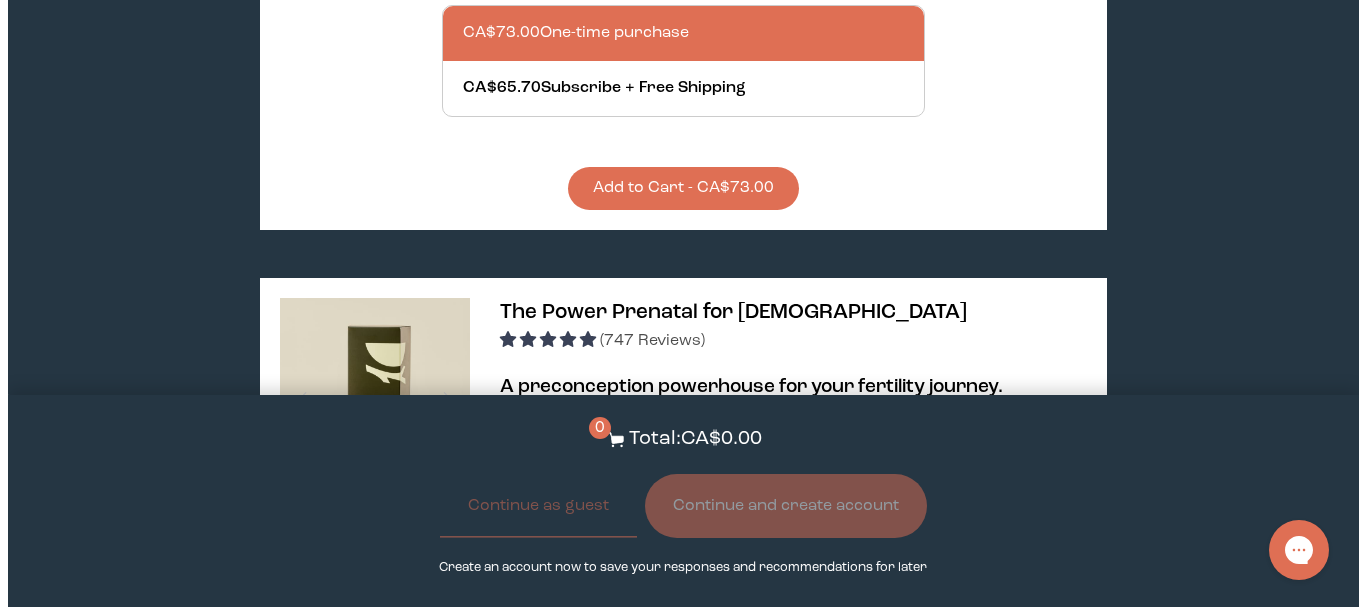 scroll, scrollTop: 2100, scrollLeft: 0, axis: vertical 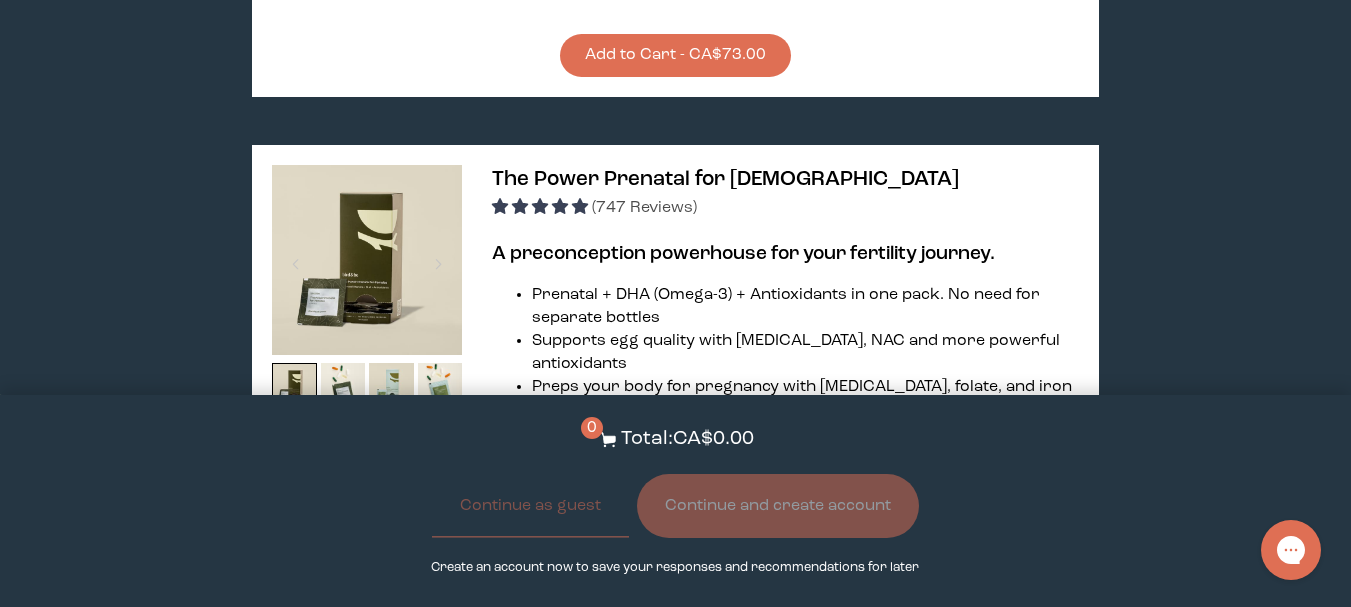 click on "Learn More About it" at bounding box center (670, 576) 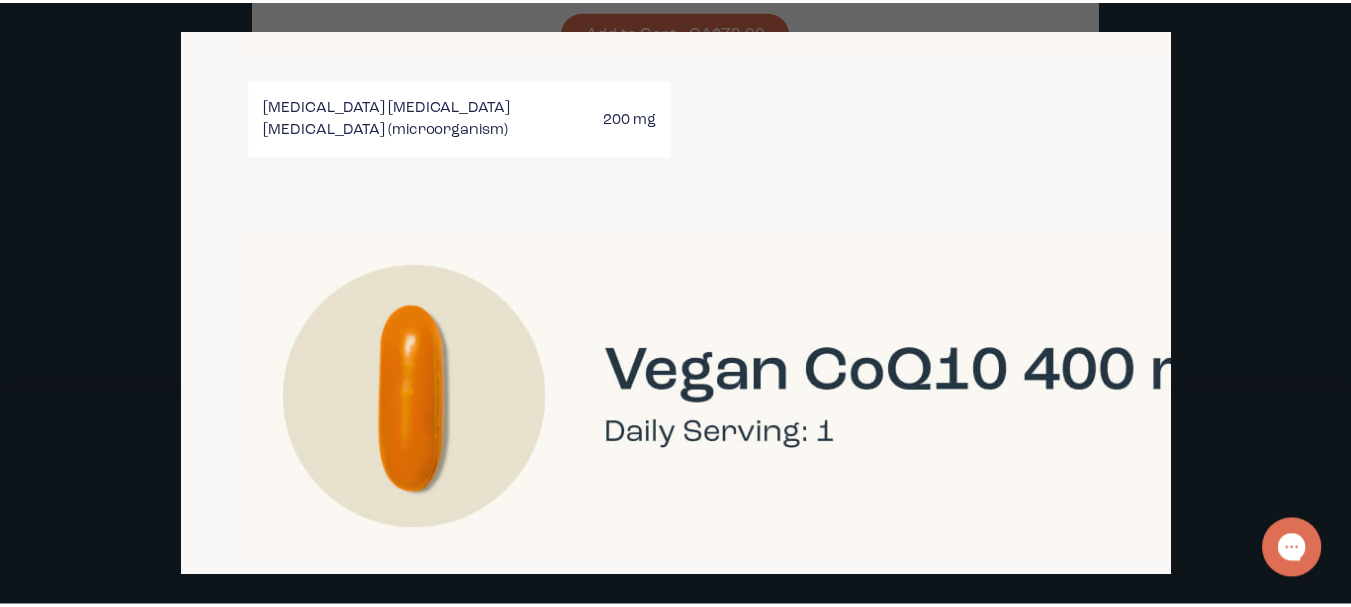 scroll, scrollTop: 4738, scrollLeft: 0, axis: vertical 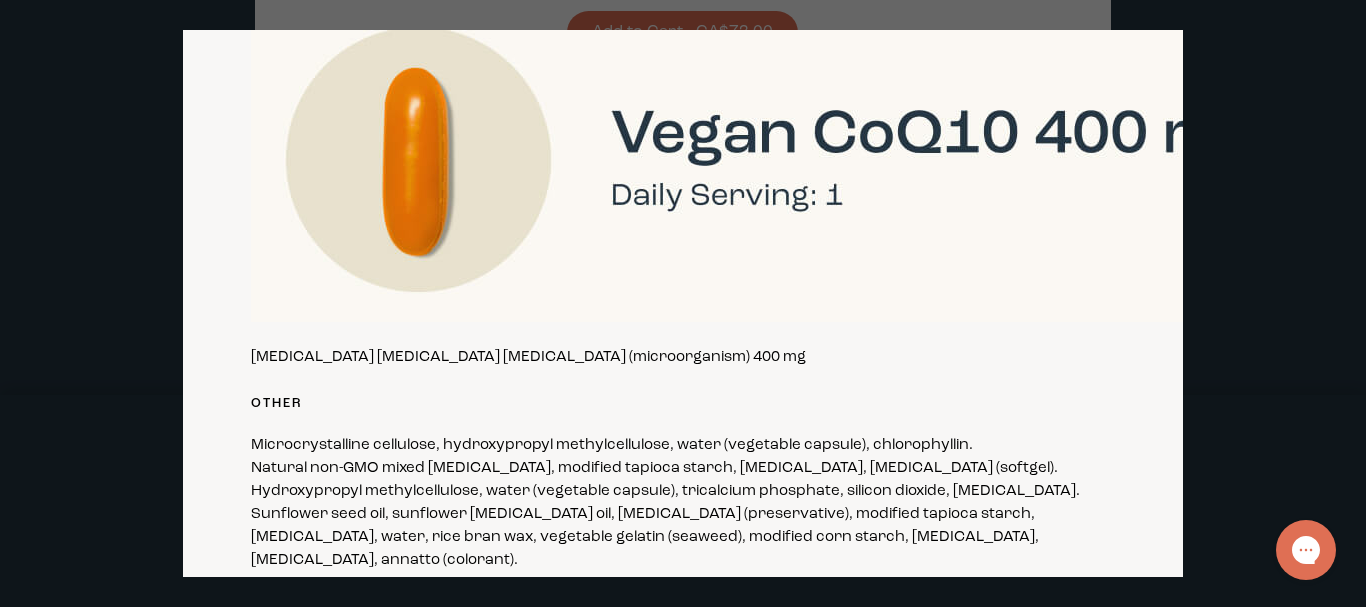 click at bounding box center (683, 303) 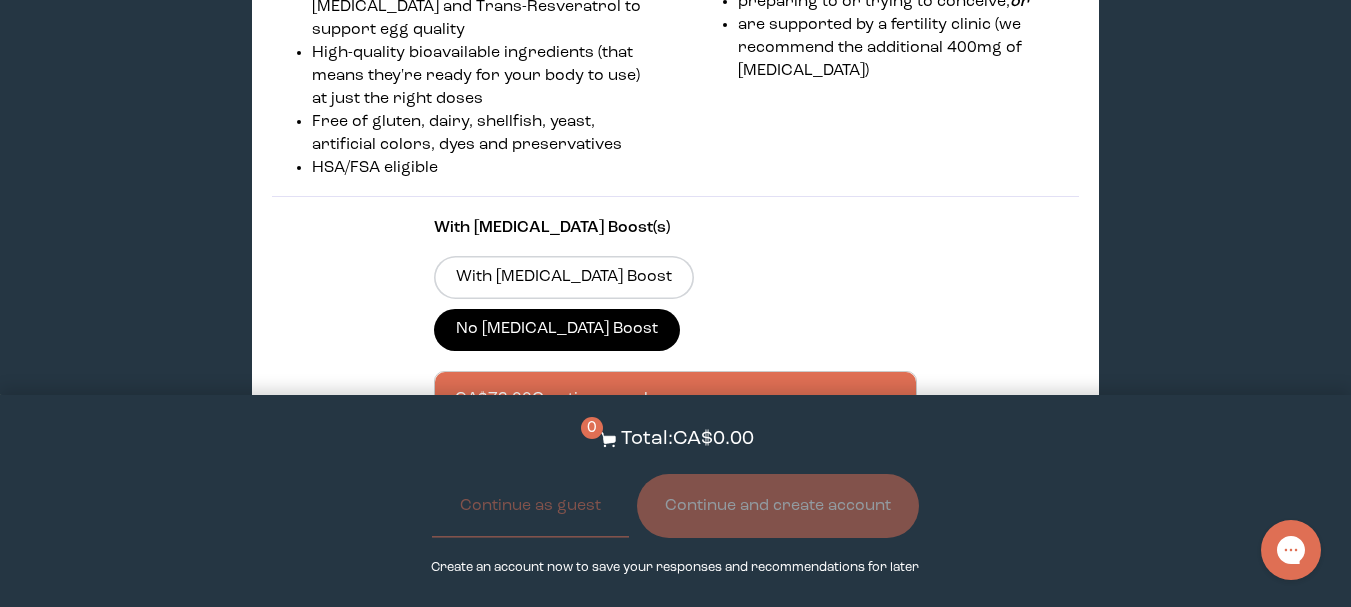 scroll, scrollTop: 2900, scrollLeft: 0, axis: vertical 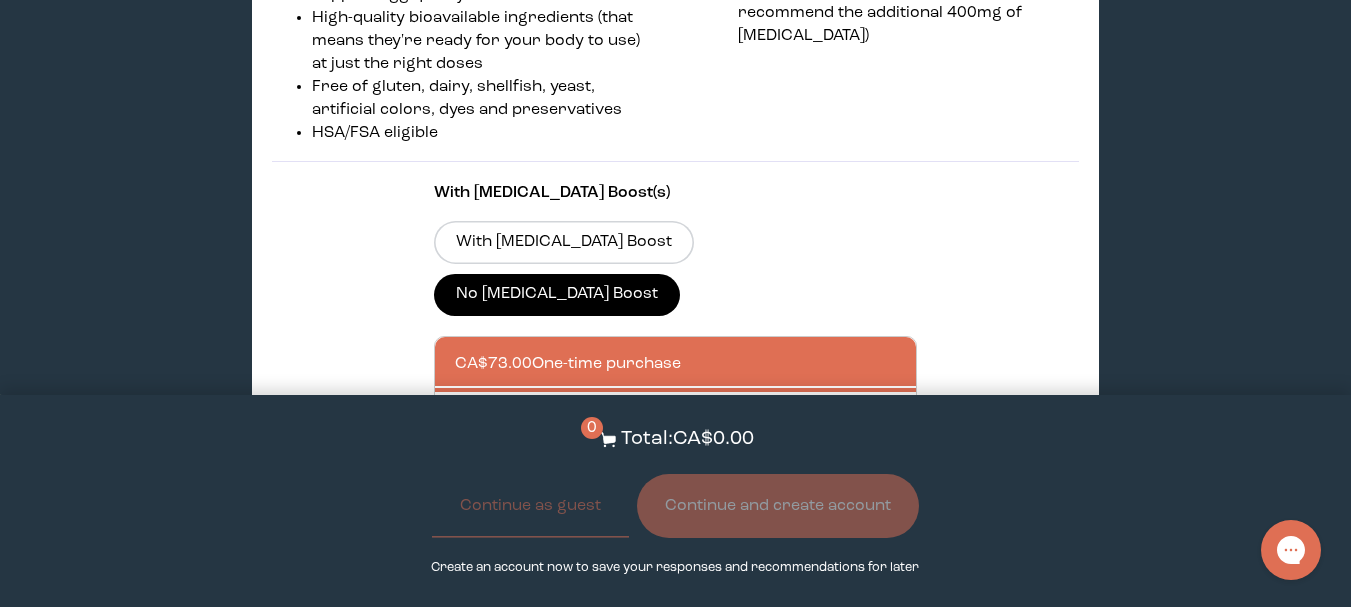 click at bounding box center (696, 419) 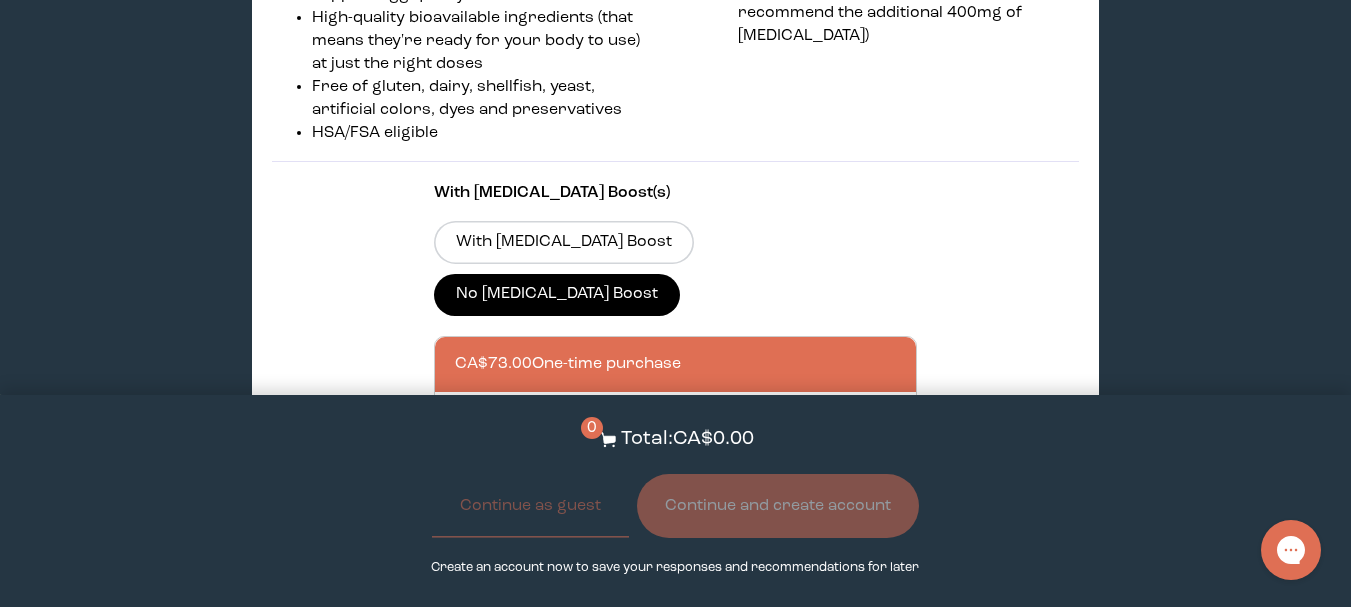 click on "CA$65.70  Subscribe     + Free Shipping" at bounding box center (454, 407) 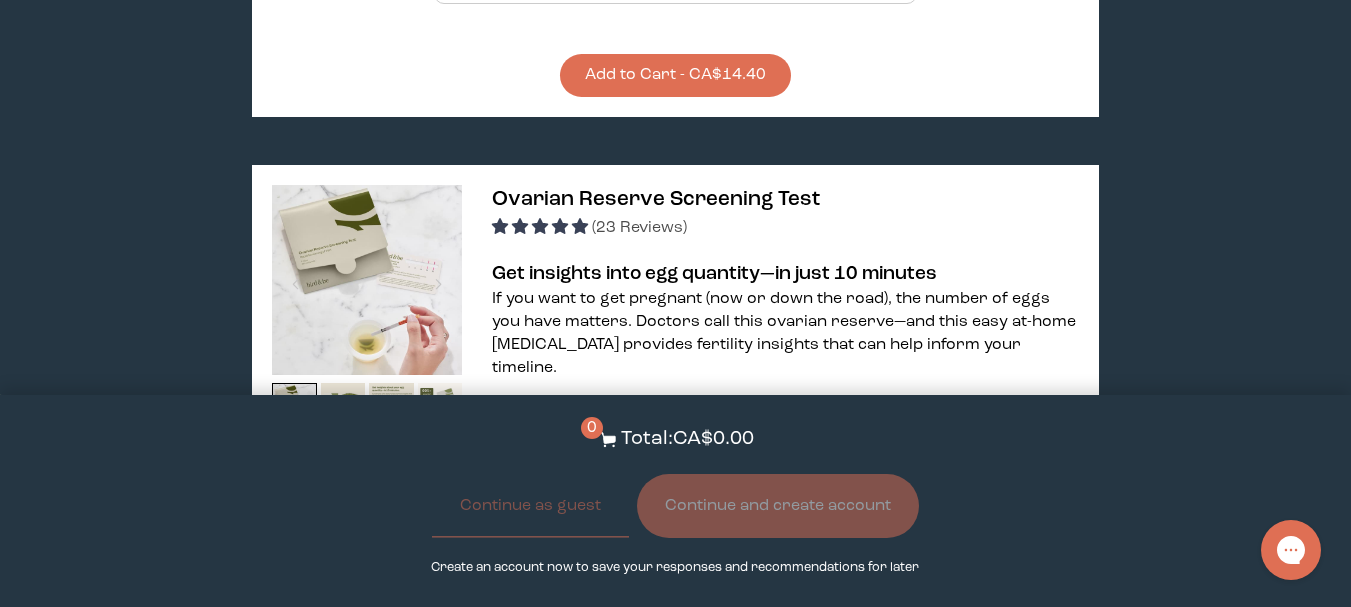 scroll, scrollTop: 4600, scrollLeft: 0, axis: vertical 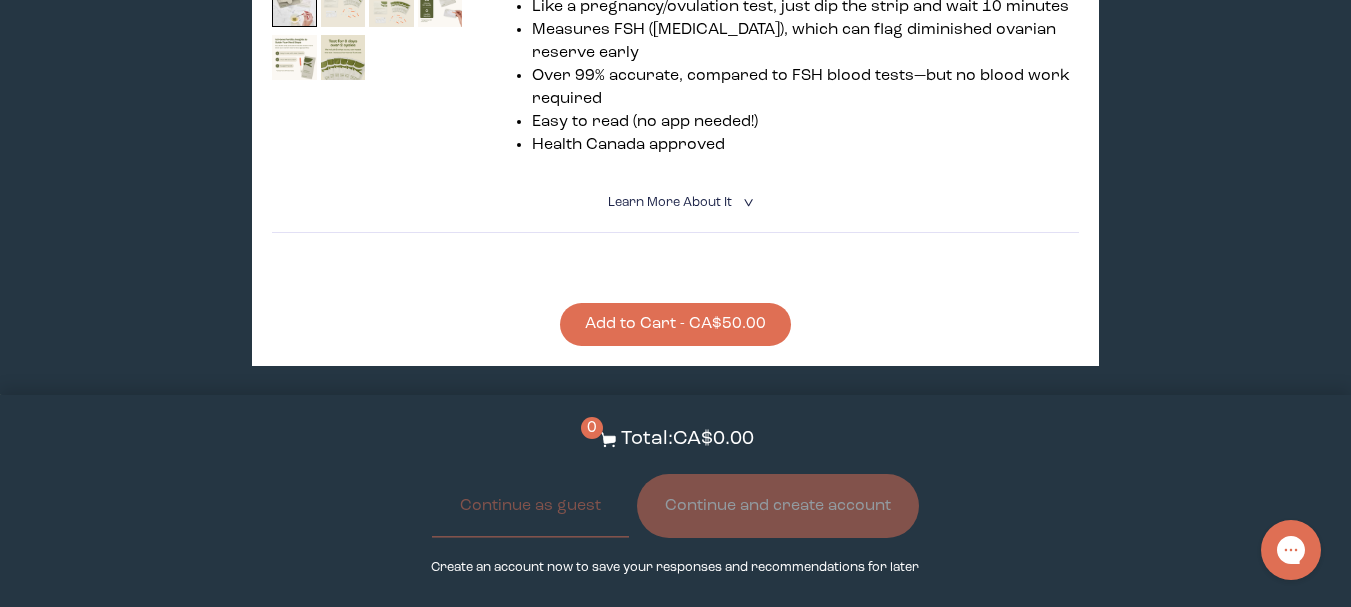click on "Hooray! We have your supplements ready. We've matched you with these products based on your responses to our quiz. If something doesn't look quite right with your recommendations, please   let us know. Retake the Quiz The Power Pair         (78  Reviews)   Egg and sperm share a 50-50 role in an embryo’s DNA—take care of both
Formulated by fertility doctors to support egg and sperm quality
Contains essentials to prep for pregnancy/build healthy sperm
Defends against damage with [MEDICAL_DATA] (add the boosts for clinical doses of 600 mg), NAC, Trans-Resveratrol and more
View full list of ingredients List of ingredients ✖
Power Prenatal for [DEMOGRAPHIC_DATA]
supplement facts
Serving Size:   1 Sachet (7 Capsules)
Servings per box:   30
ingredient
Vitamin A (as [MEDICAL_DATA])     540 mcg RAE    60% DV
[MEDICAL_DATA] (as [MEDICAL_DATA])     5 mg    417% DV
[MEDICAL_DATA] (as [MEDICAL_DATA])     1.5 mg    115% DV
[MEDICAL_DATA] (as [MEDICAL_DATA])     30 mg    188% DV" at bounding box center (675, -1024) 